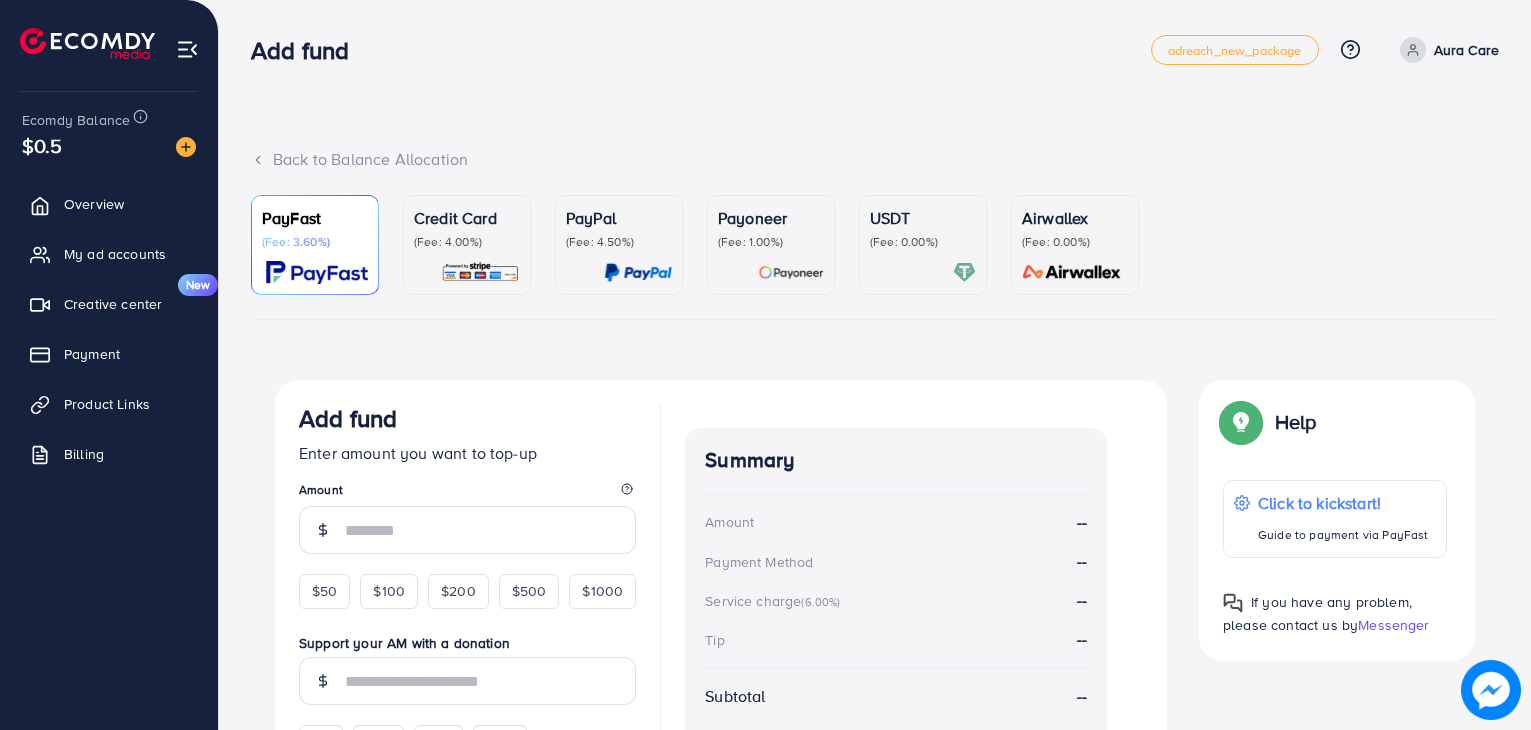 scroll, scrollTop: 0, scrollLeft: 0, axis: both 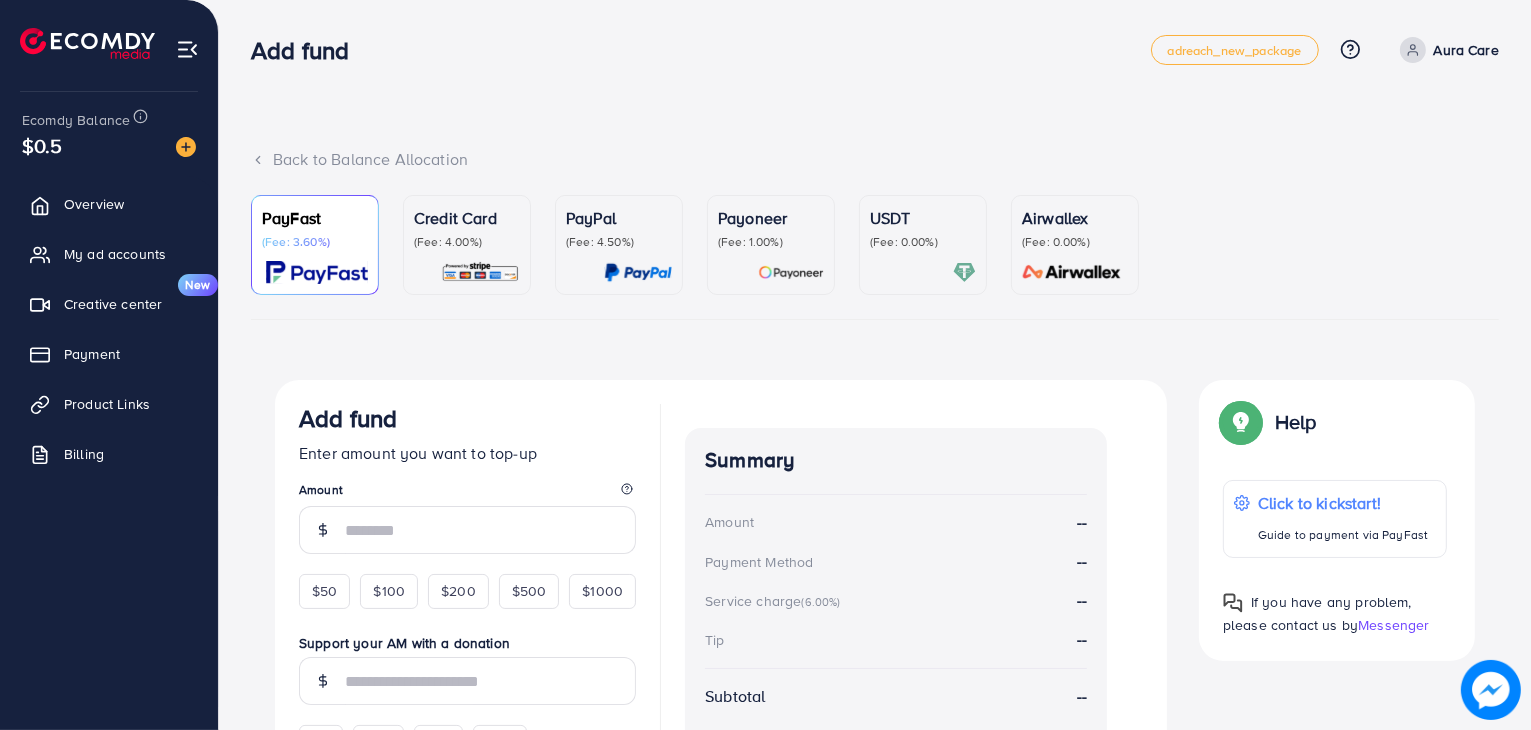 drag, startPoint x: 0, startPoint y: 0, endPoint x: 947, endPoint y: 349, distance: 1009.2621 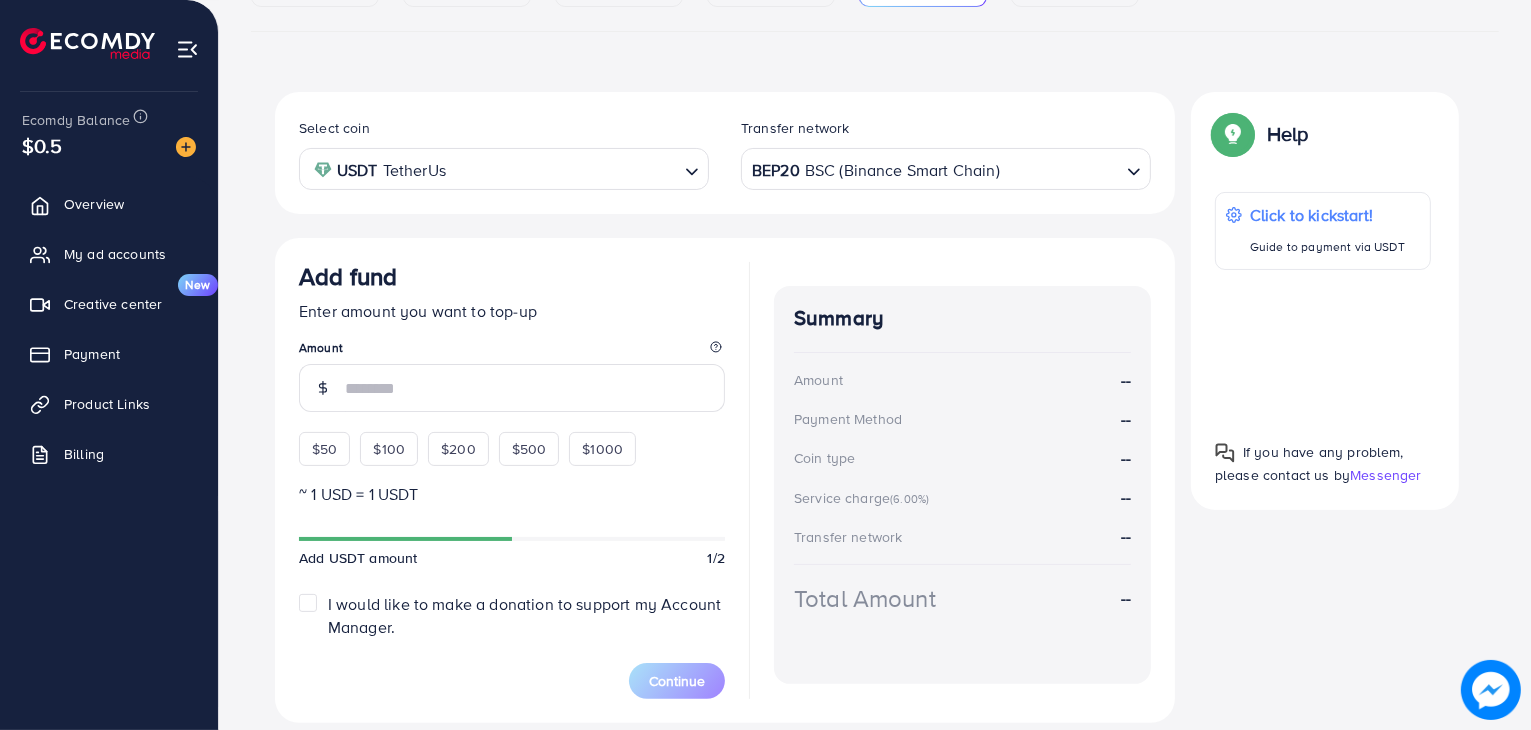 scroll, scrollTop: 198, scrollLeft: 0, axis: vertical 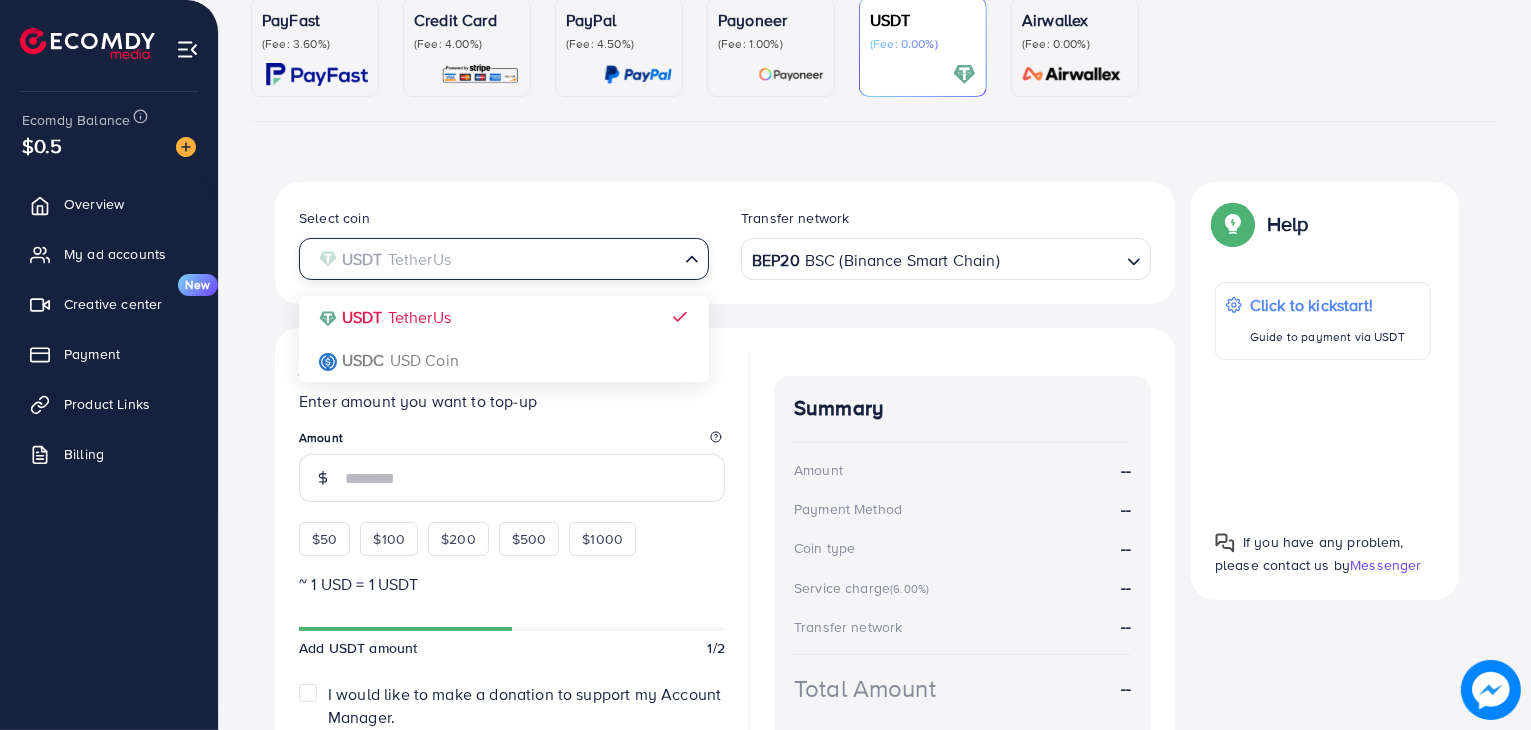 click at bounding box center [492, 259] 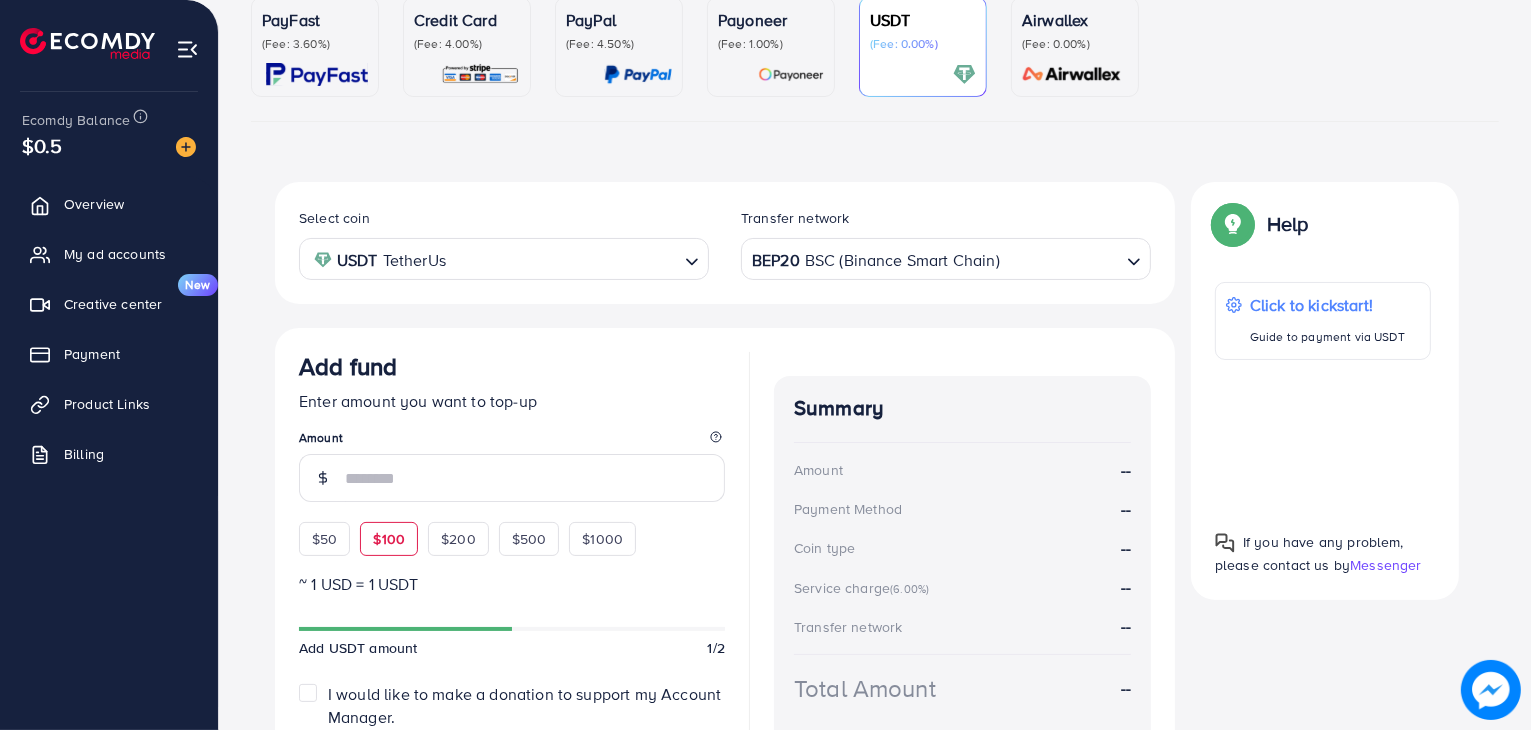 click on "$100" at bounding box center (389, 539) 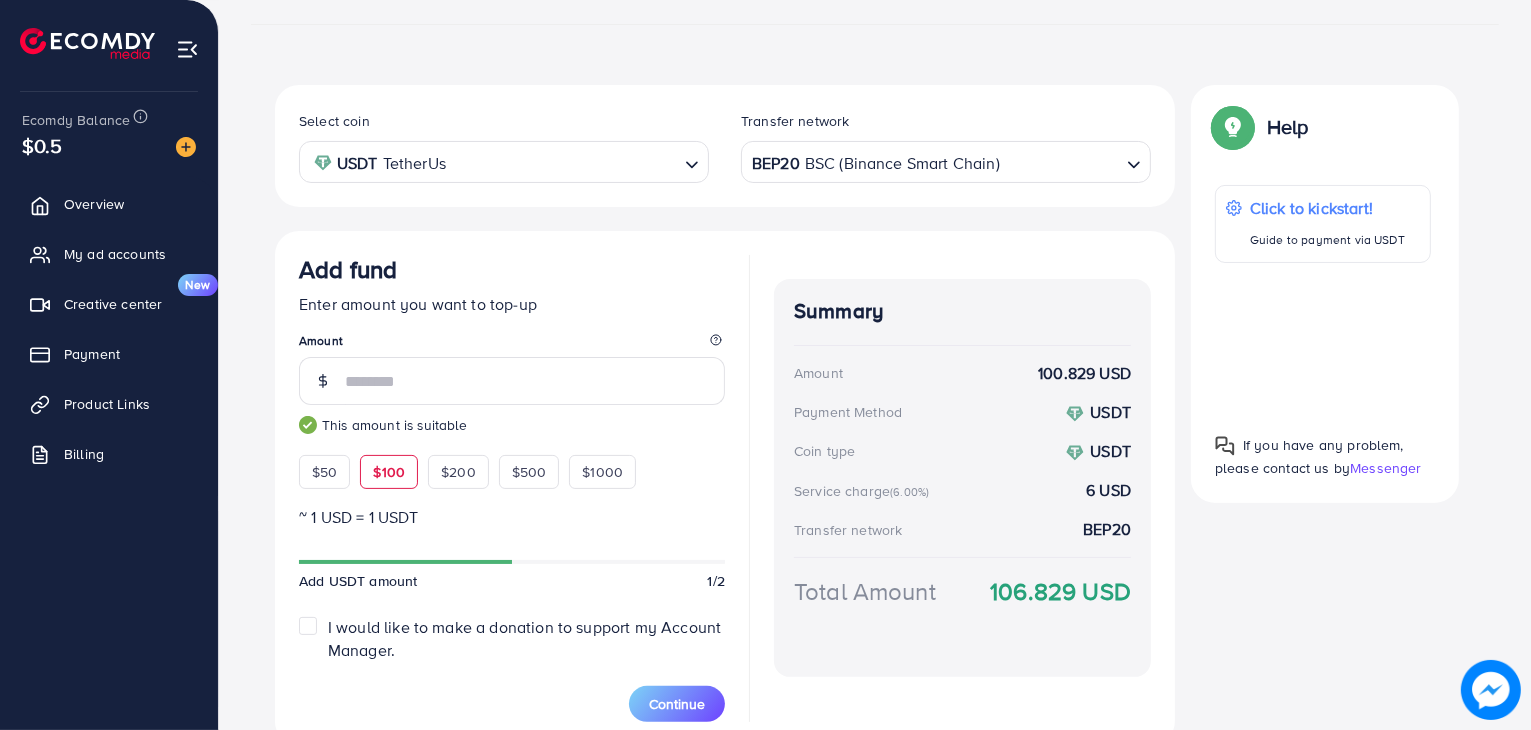 scroll, scrollTop: 382, scrollLeft: 0, axis: vertical 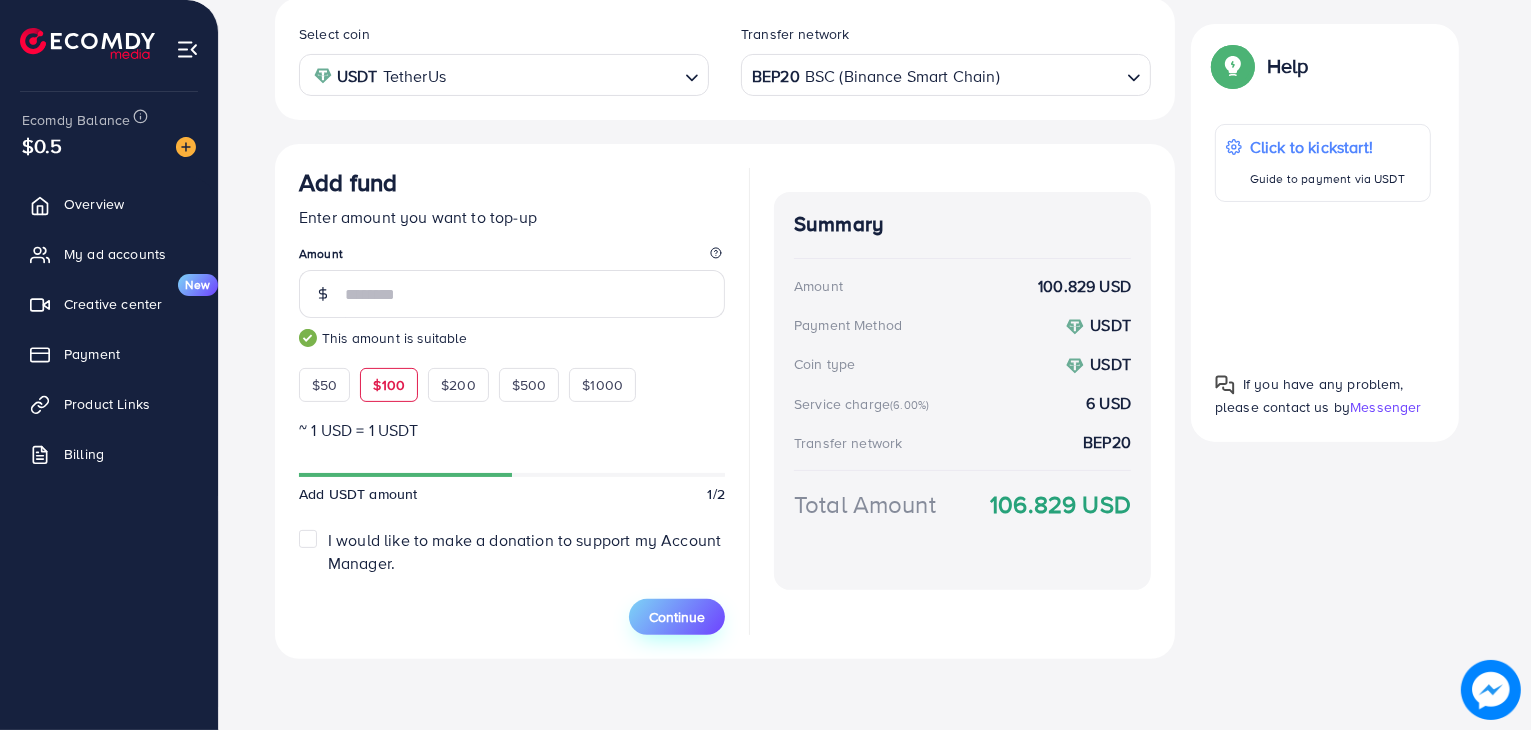 click on "Continue" at bounding box center [677, 617] 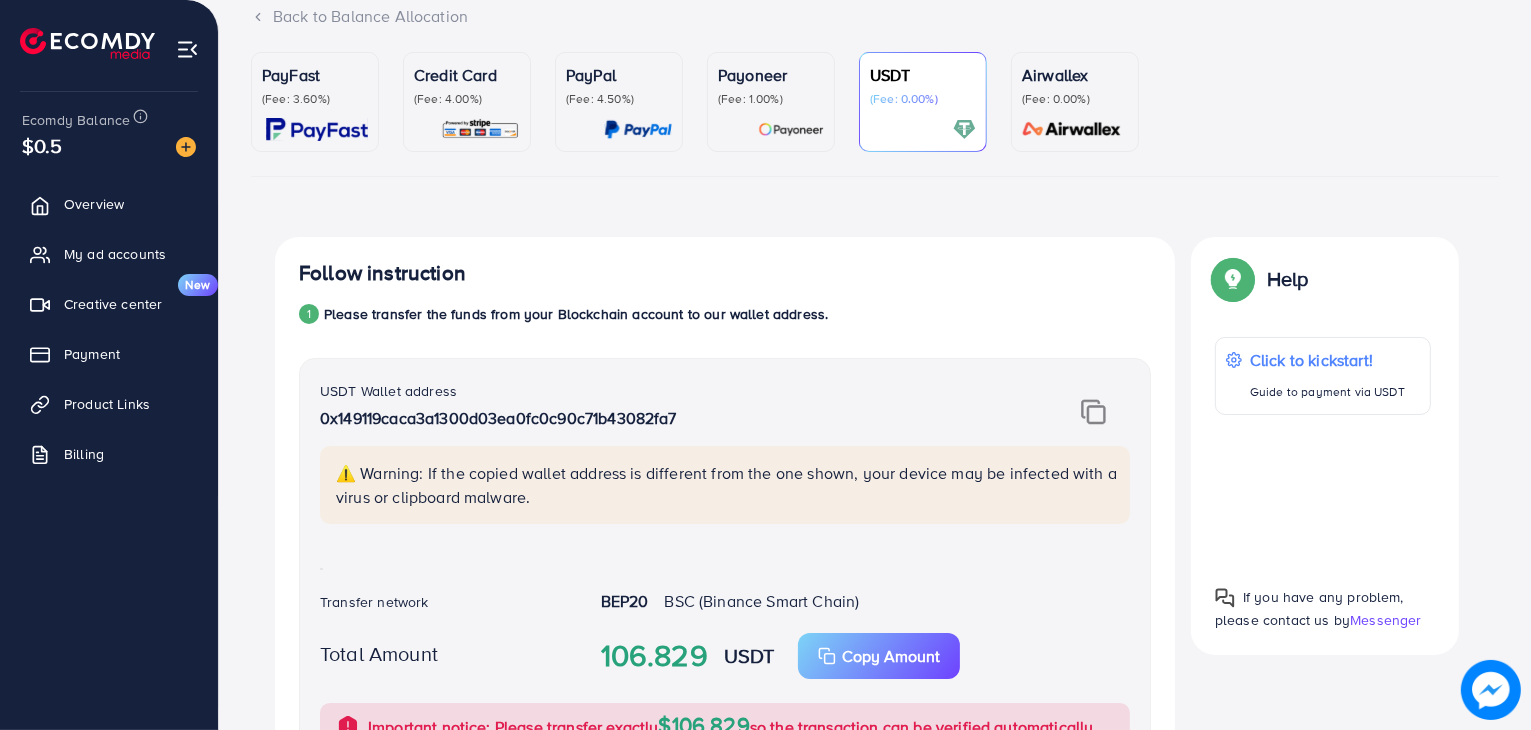 scroll, scrollTop: 160, scrollLeft: 0, axis: vertical 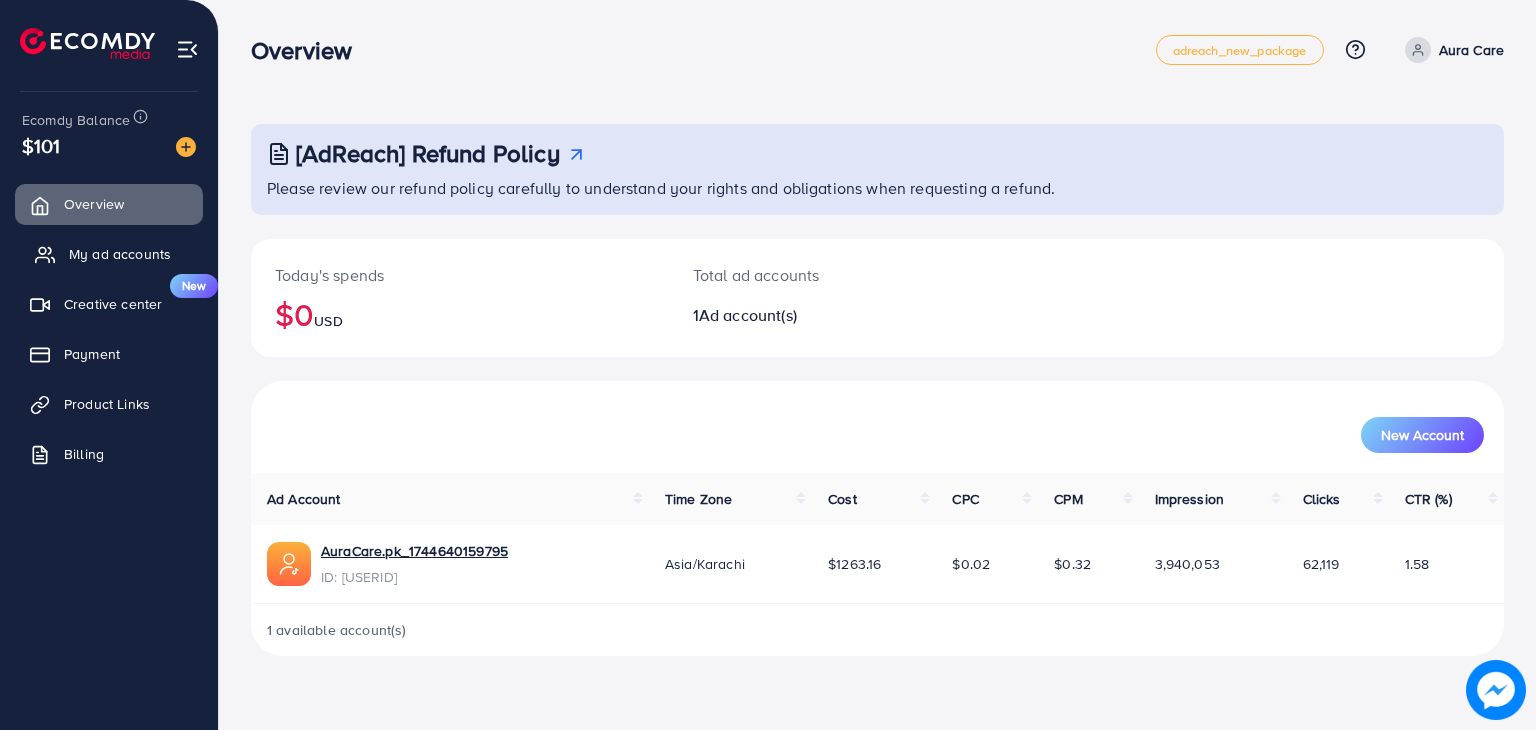 click on "My ad accounts" at bounding box center (120, 254) 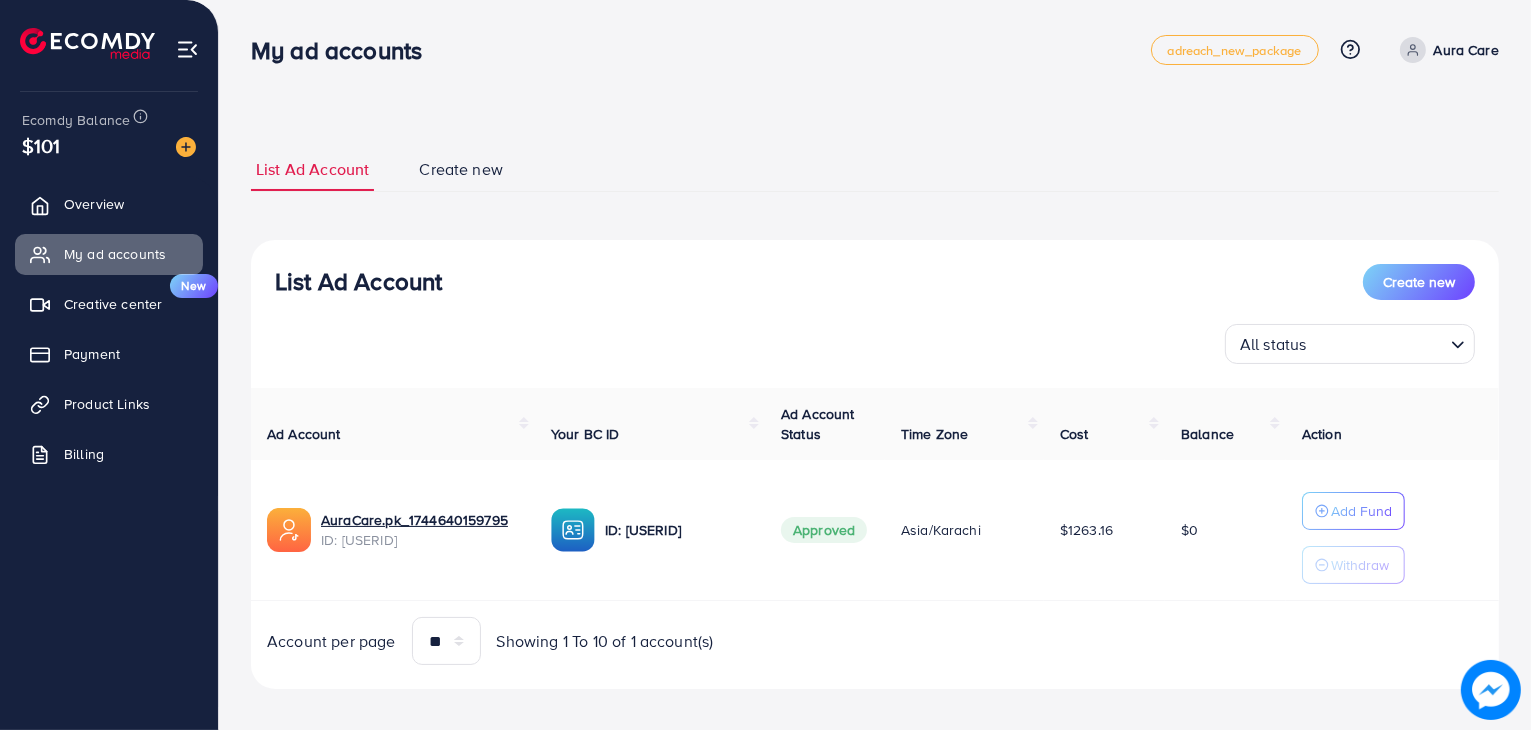 drag, startPoint x: 566, startPoint y: 639, endPoint x: 776, endPoint y: 646, distance: 210.11664 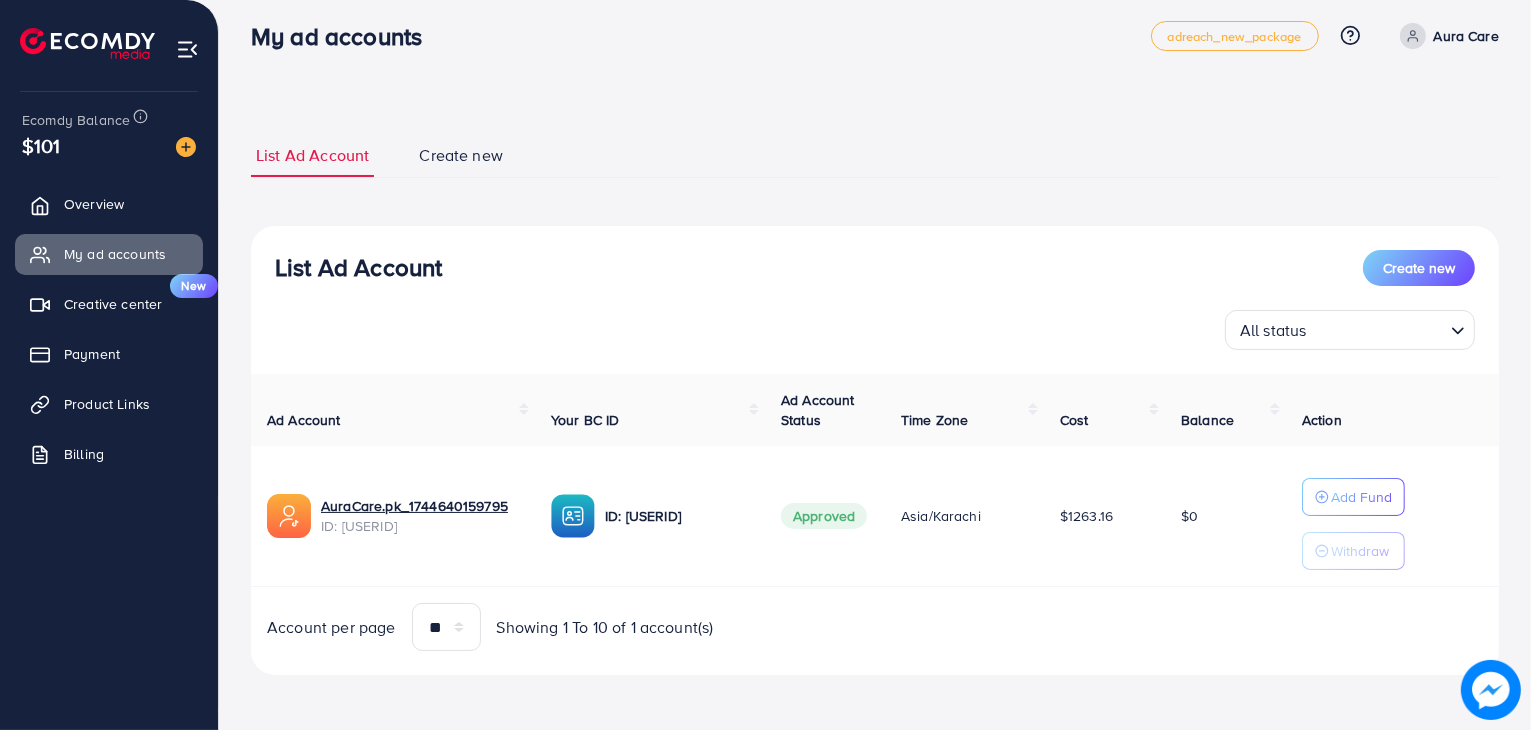 scroll, scrollTop: 0, scrollLeft: 0, axis: both 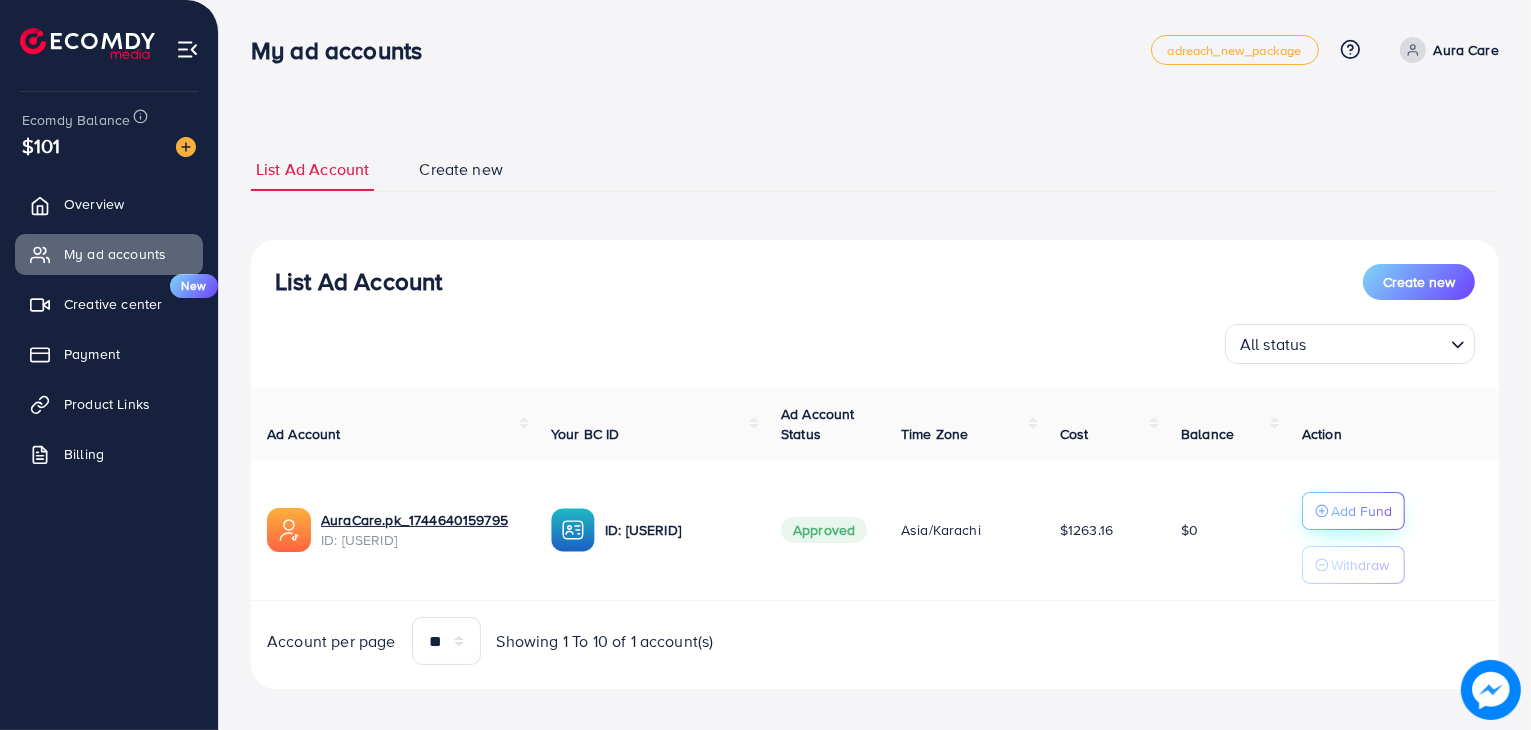 click 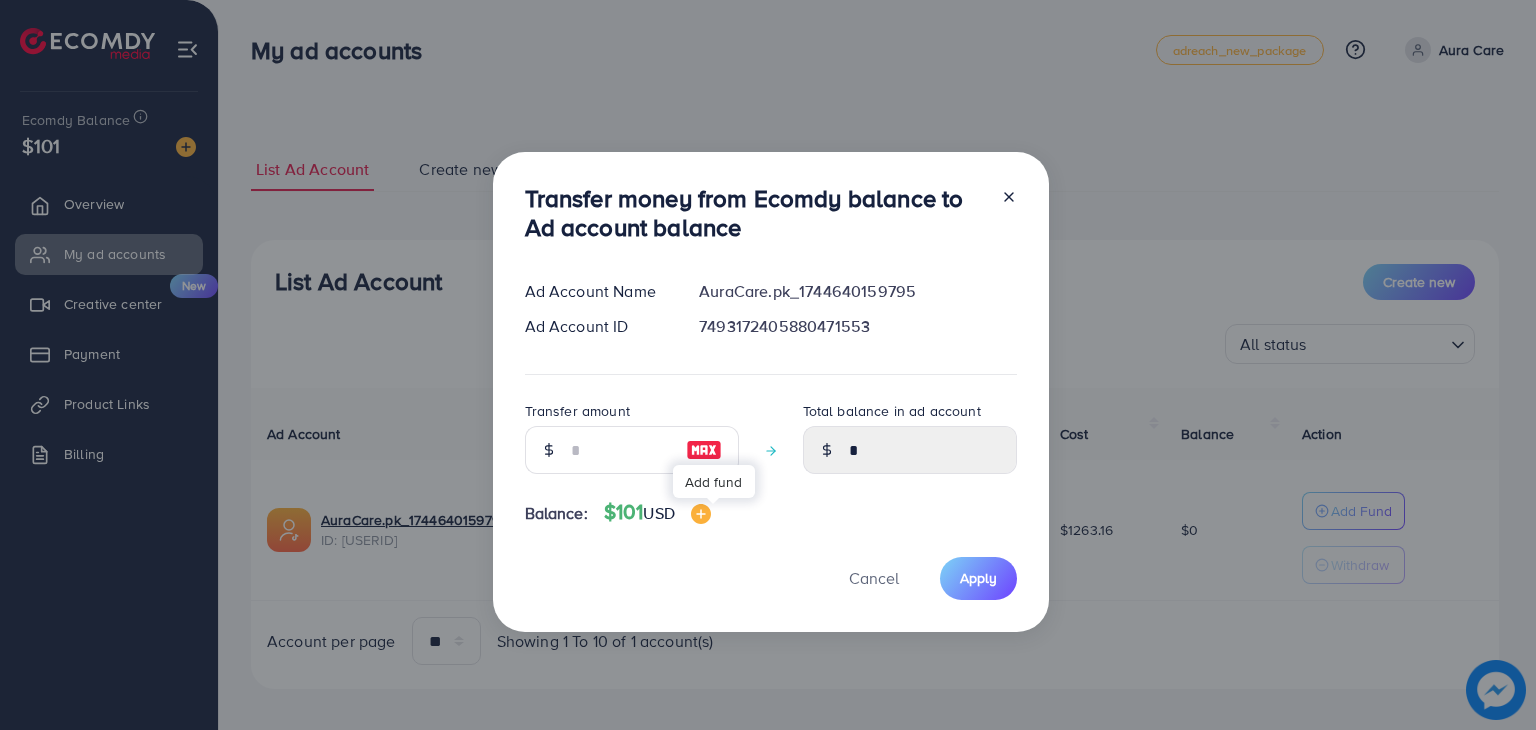 click at bounding box center (701, 514) 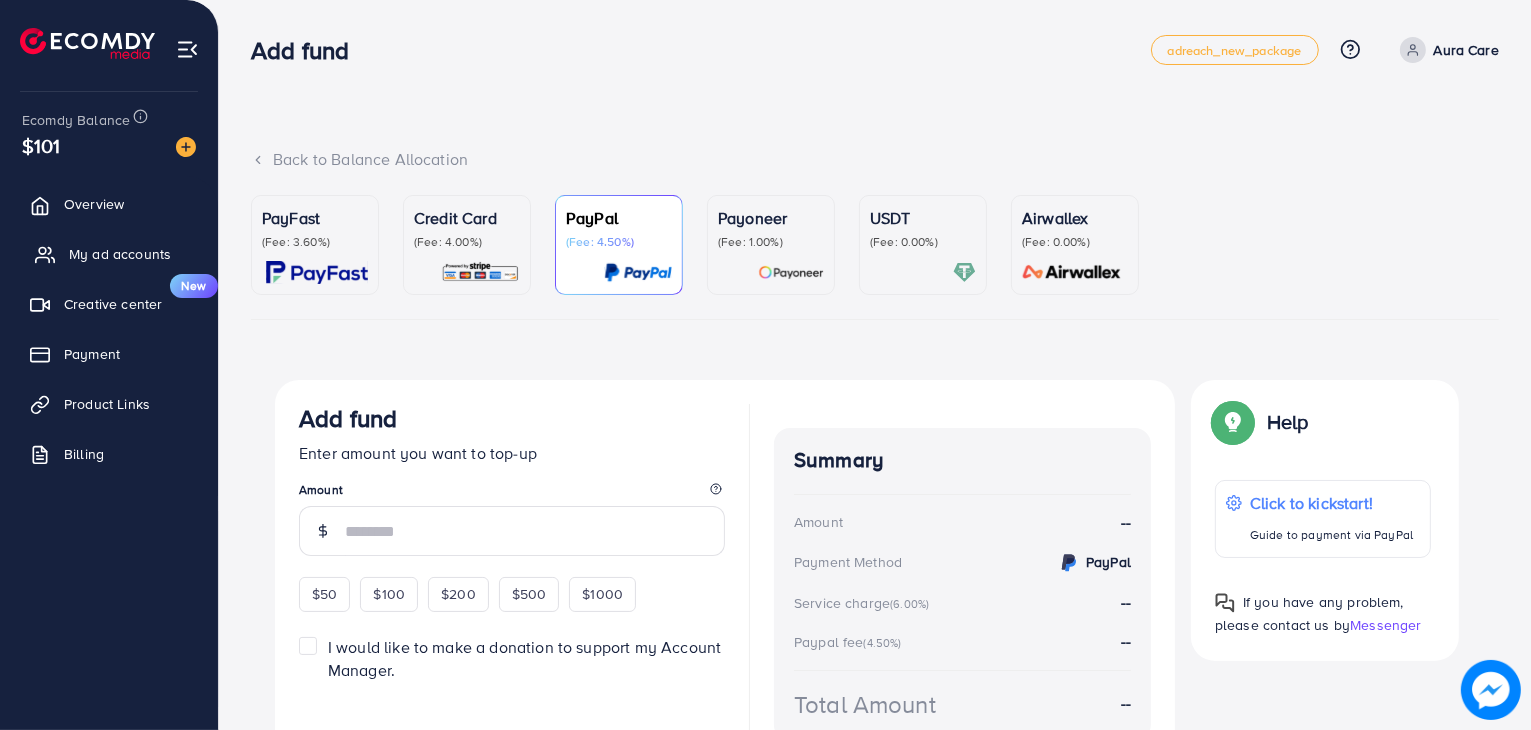click on "My ad accounts" at bounding box center (120, 254) 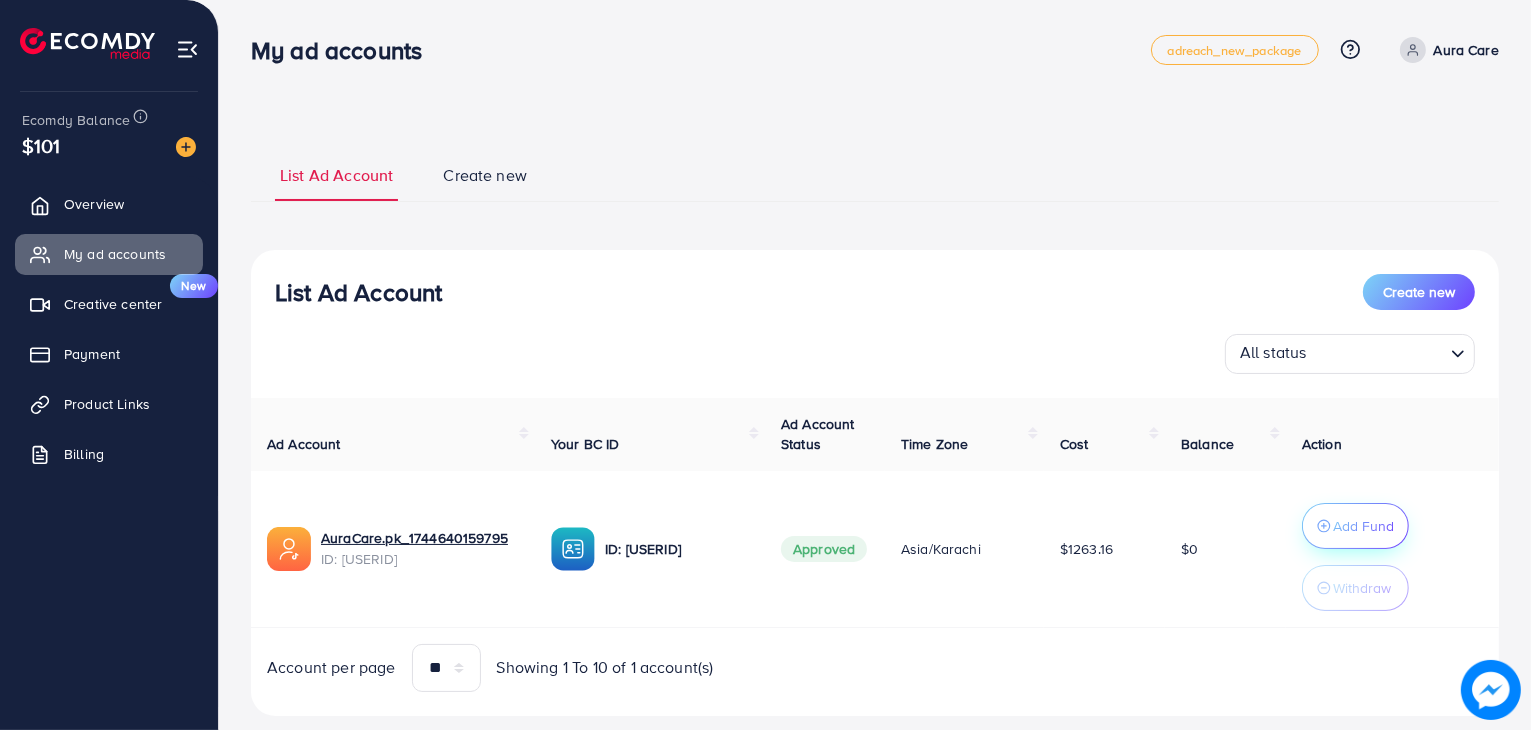 click on "Add Fund" at bounding box center (1363, 526) 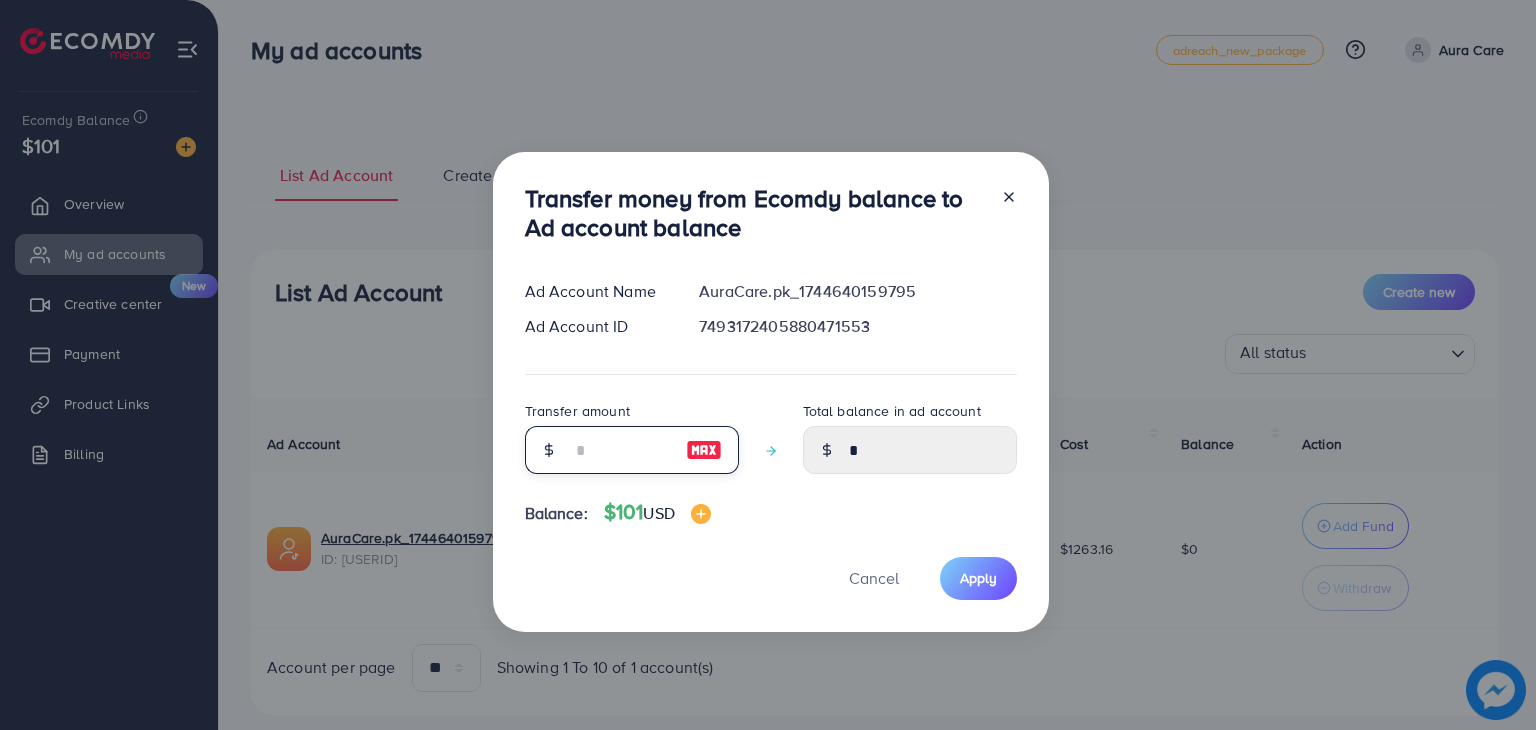 click at bounding box center (621, 450) 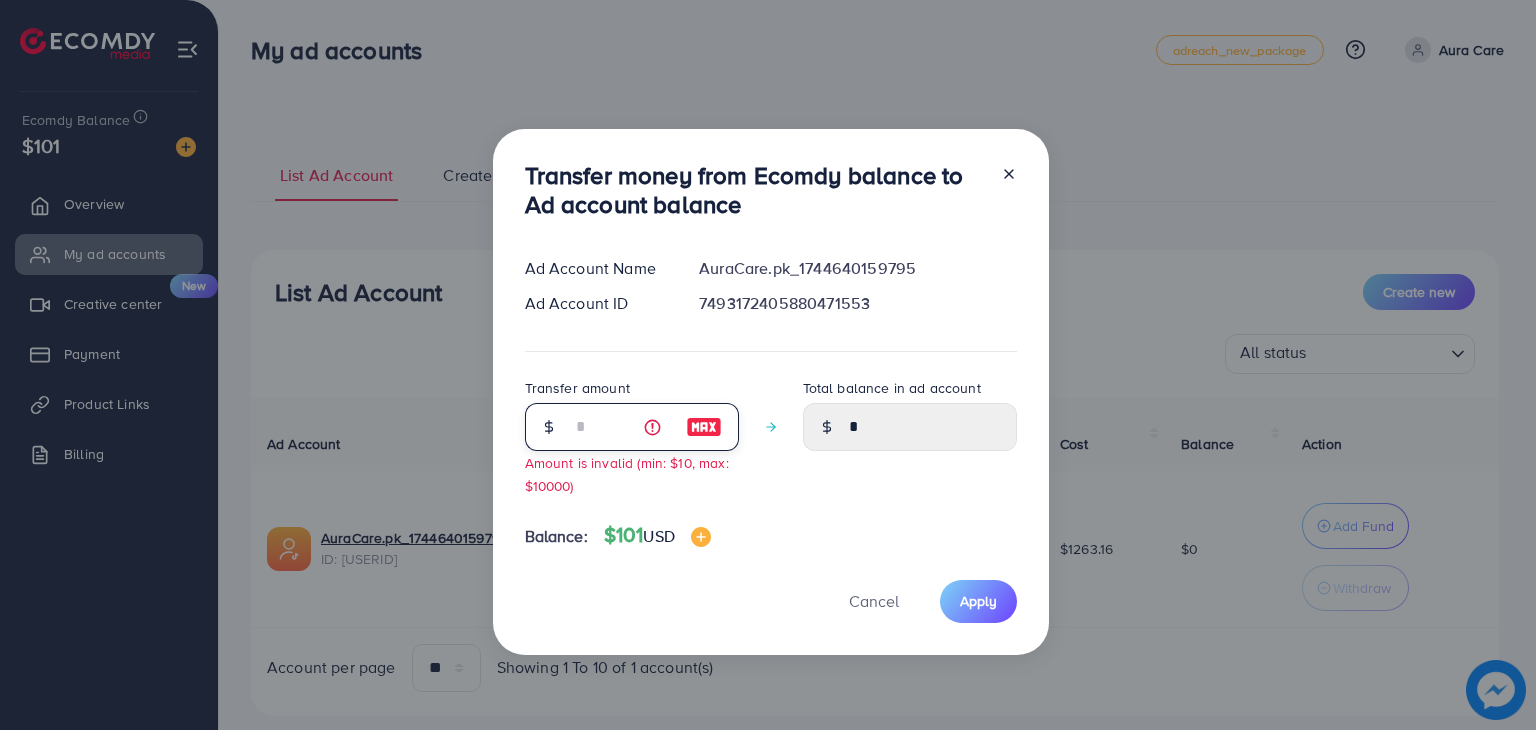 type on "****" 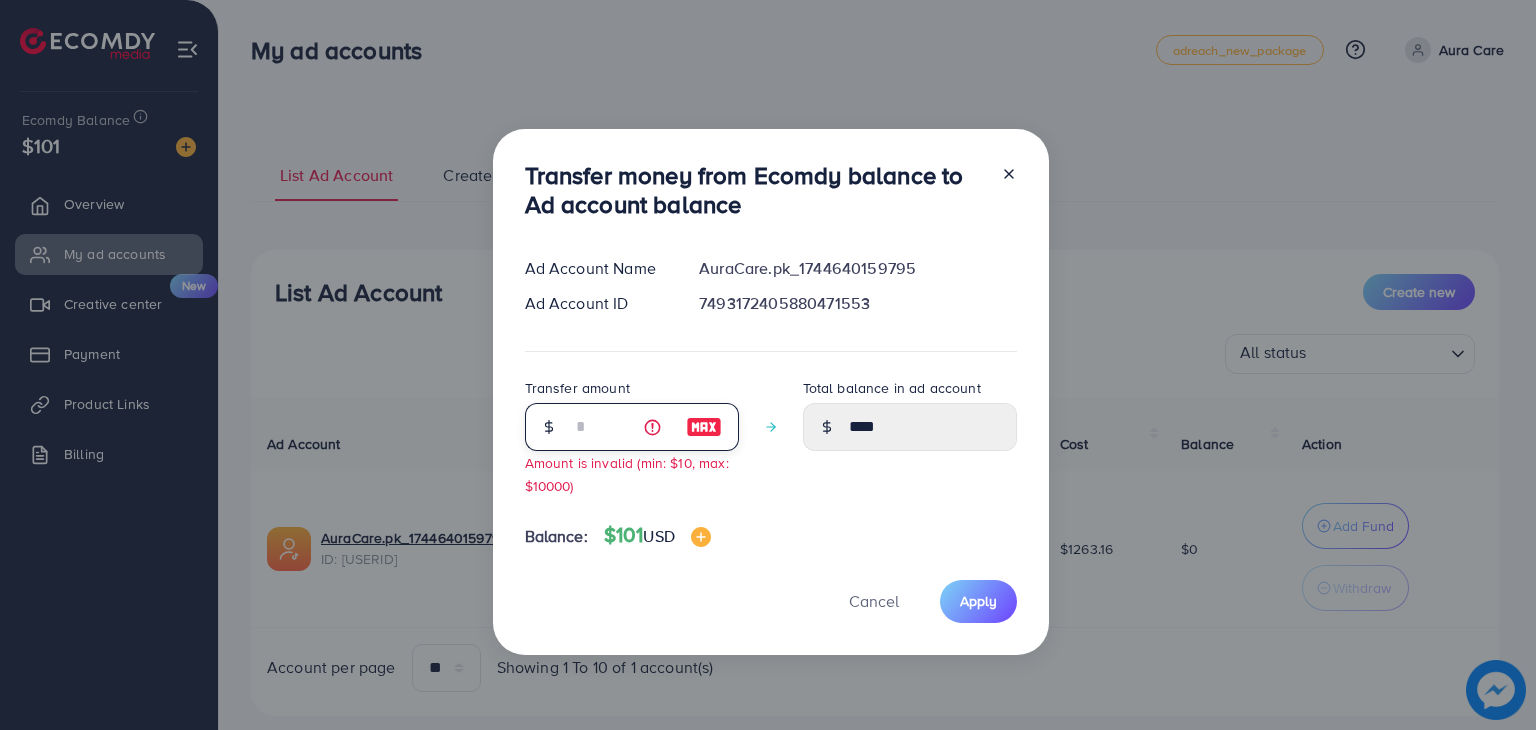 type on "**" 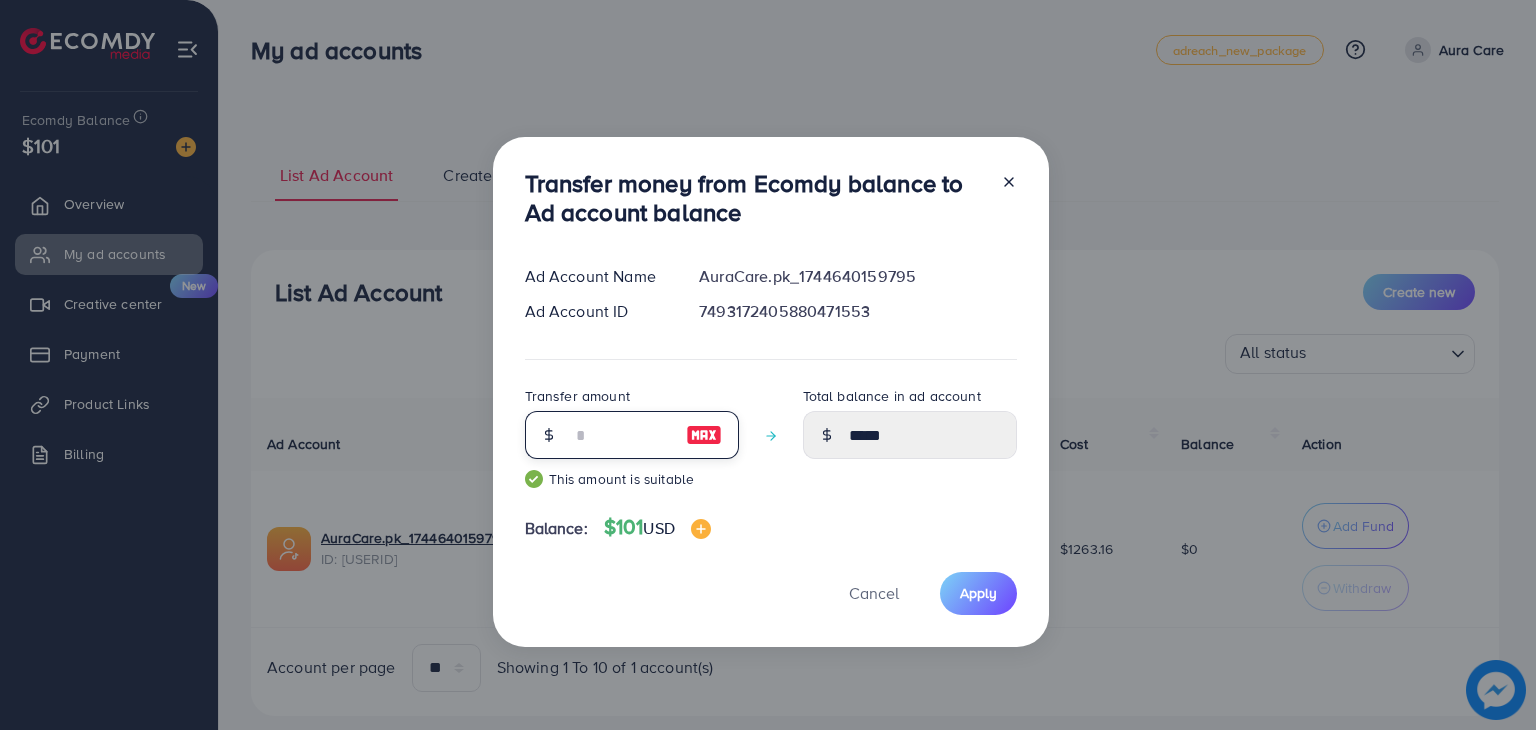 type on "***" 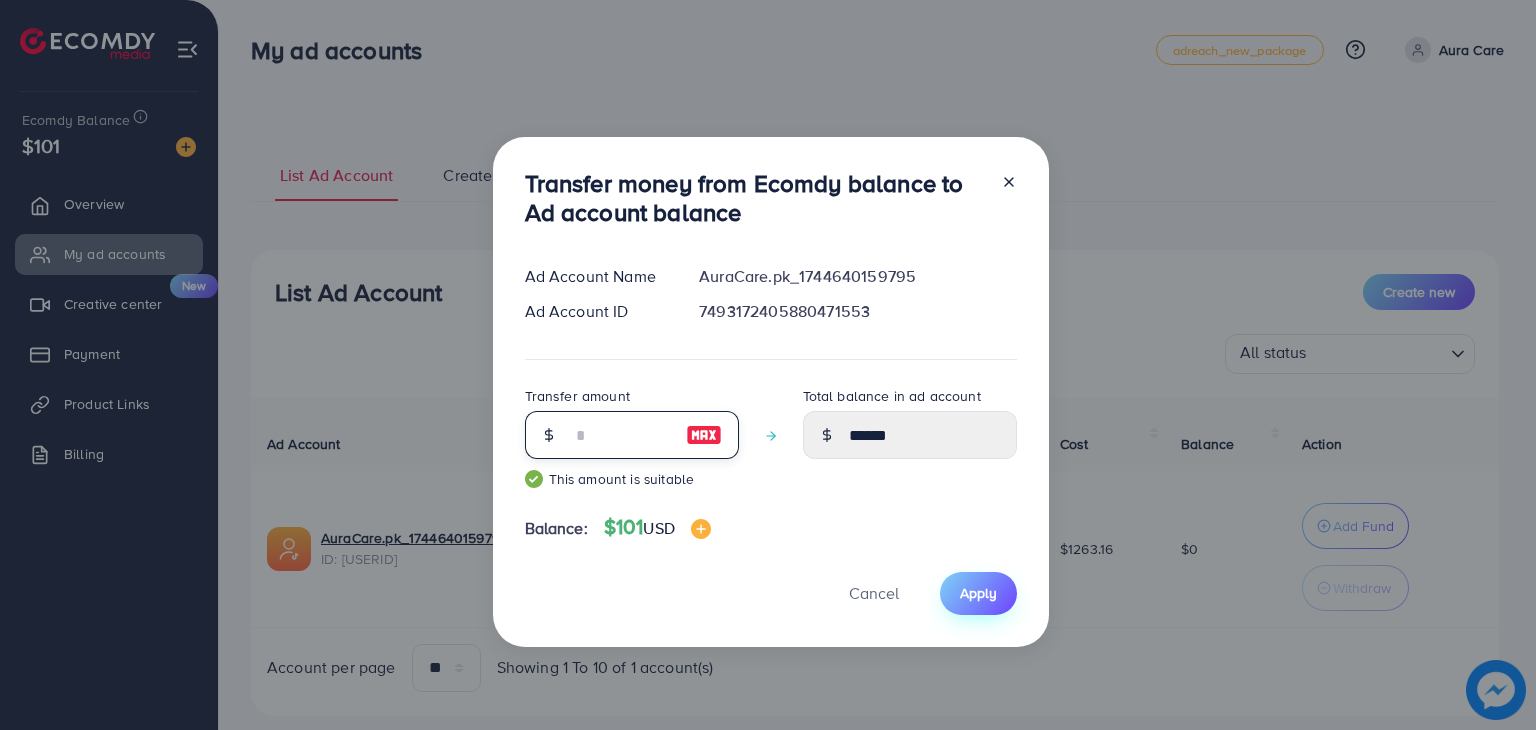 type on "***" 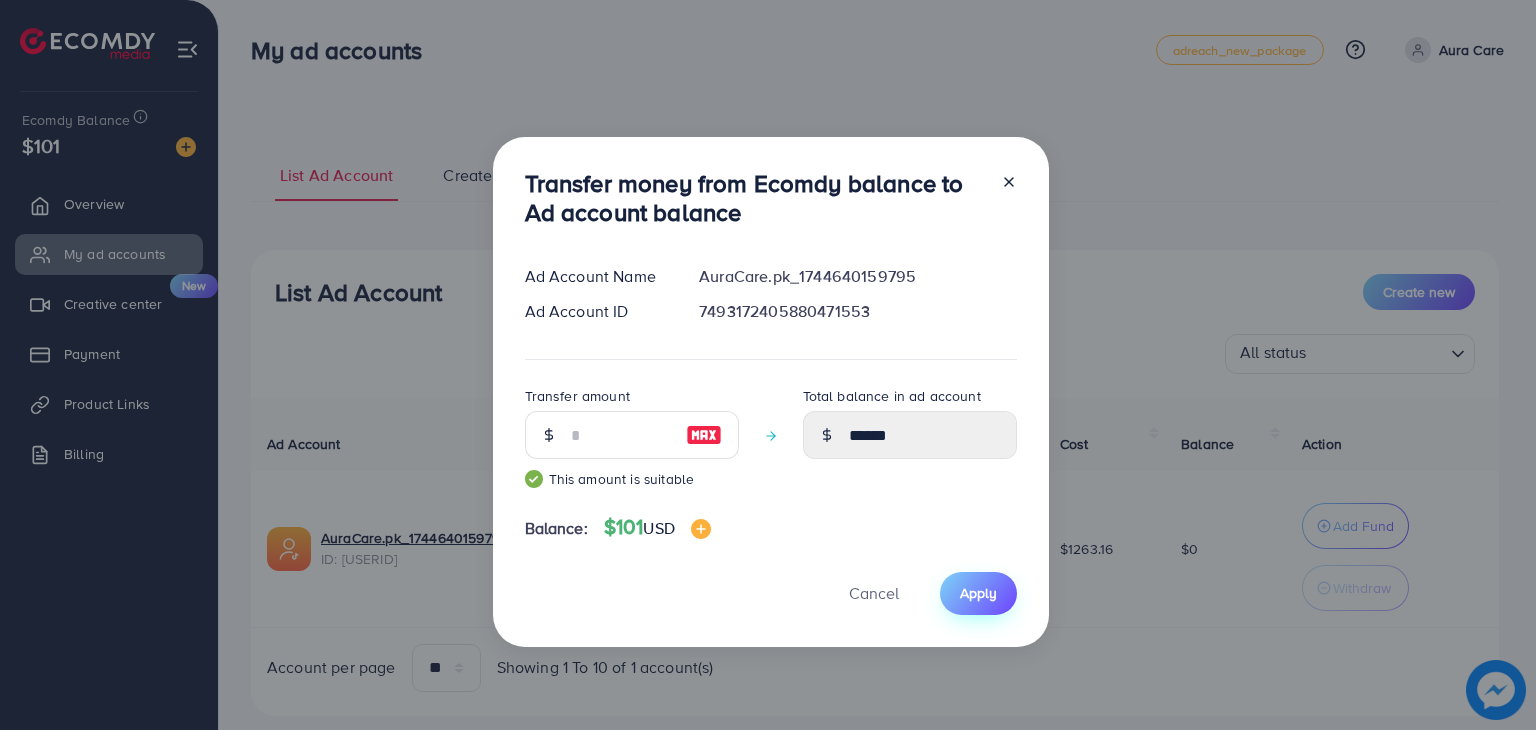 click on "Apply" at bounding box center (978, 593) 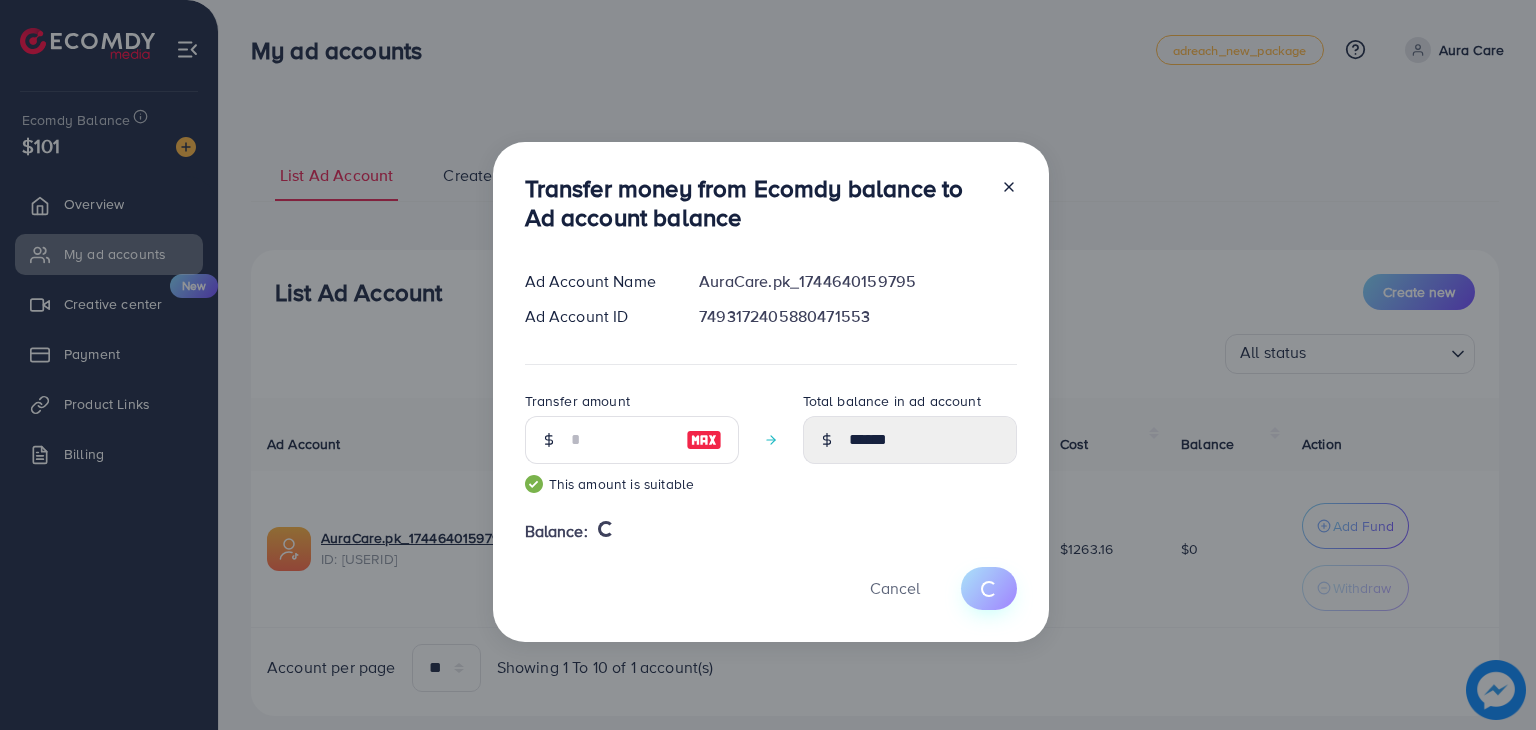 type 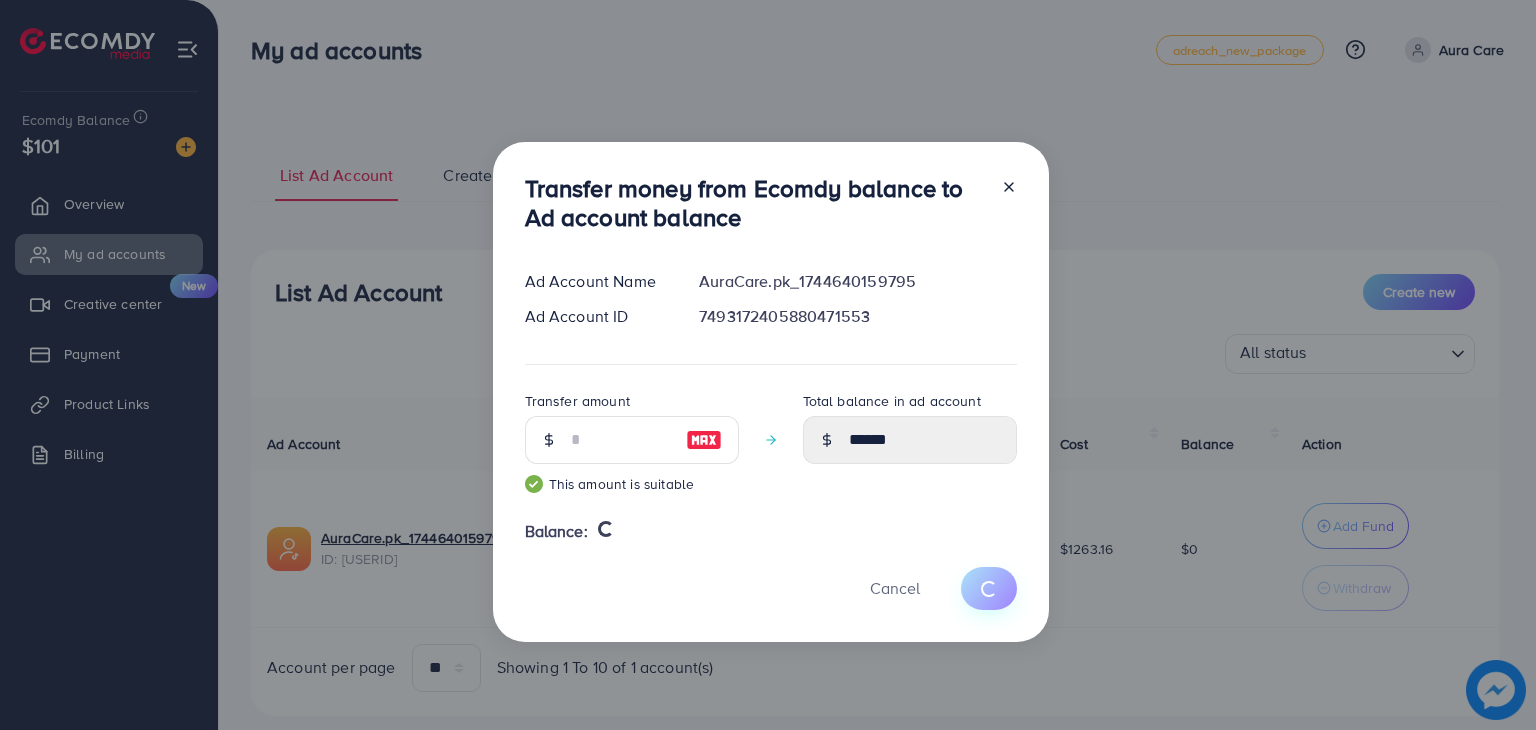 type on "*" 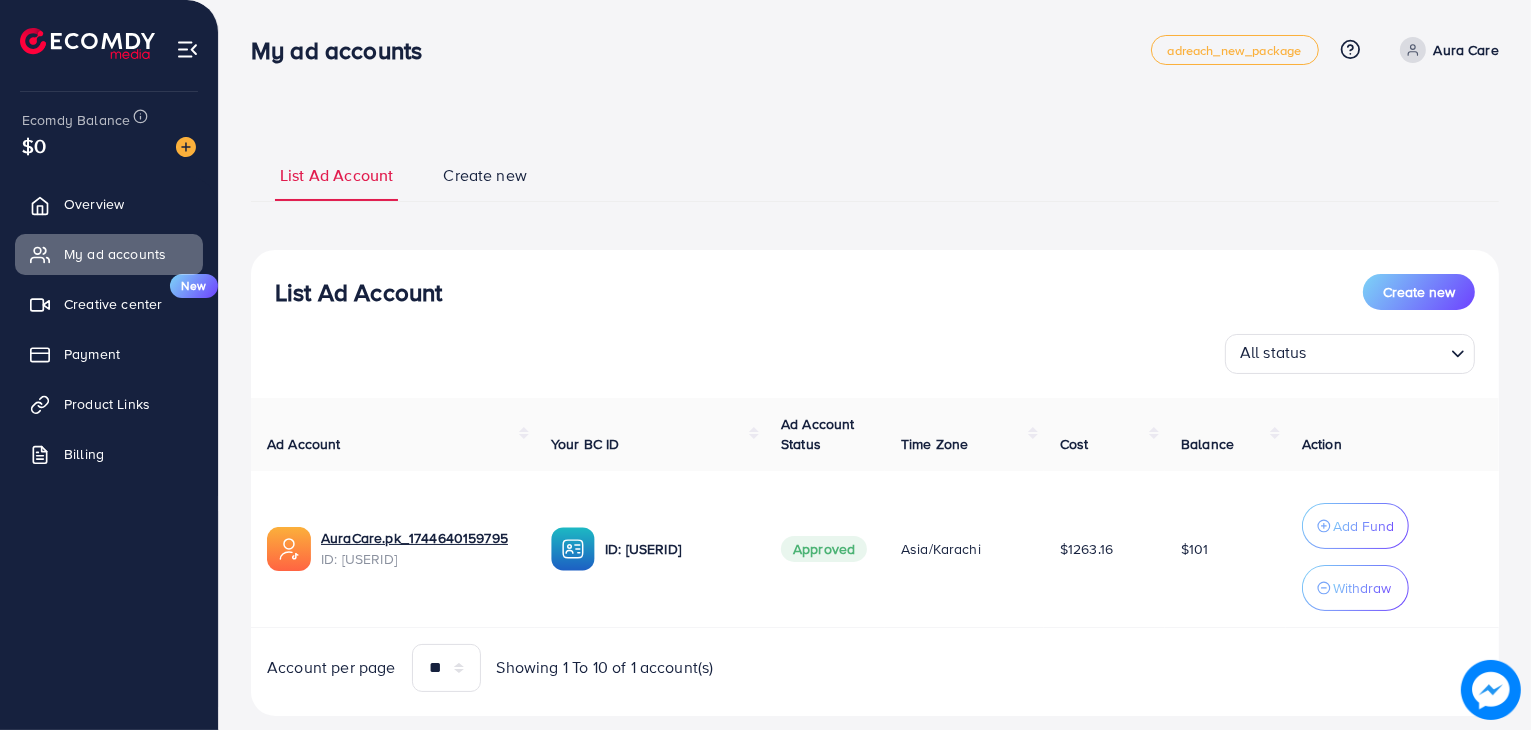drag, startPoint x: 278, startPoint y: 286, endPoint x: 534, endPoint y: 310, distance: 257.12253 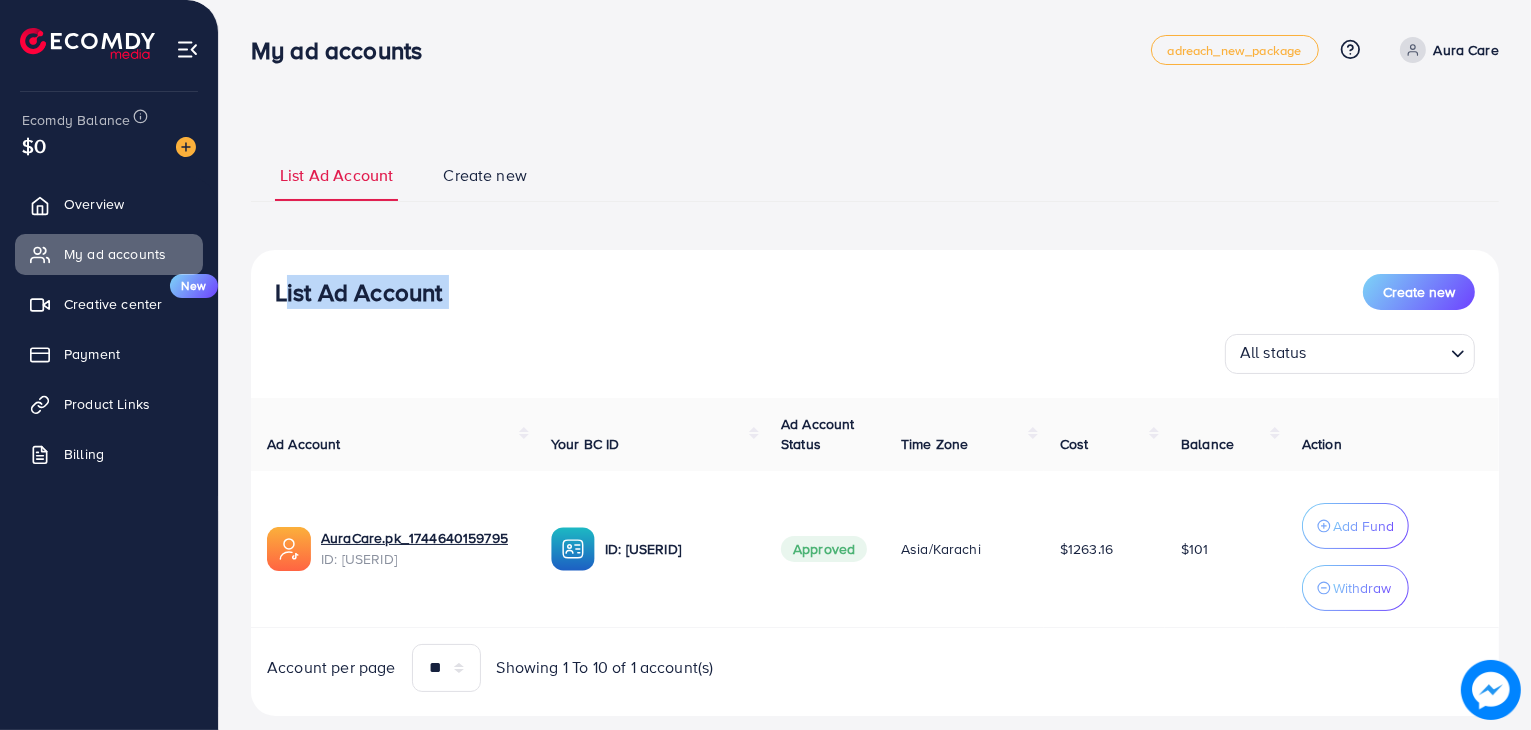 click on "List Ad Account   Create new
All status
Loading..." at bounding box center [875, 324] 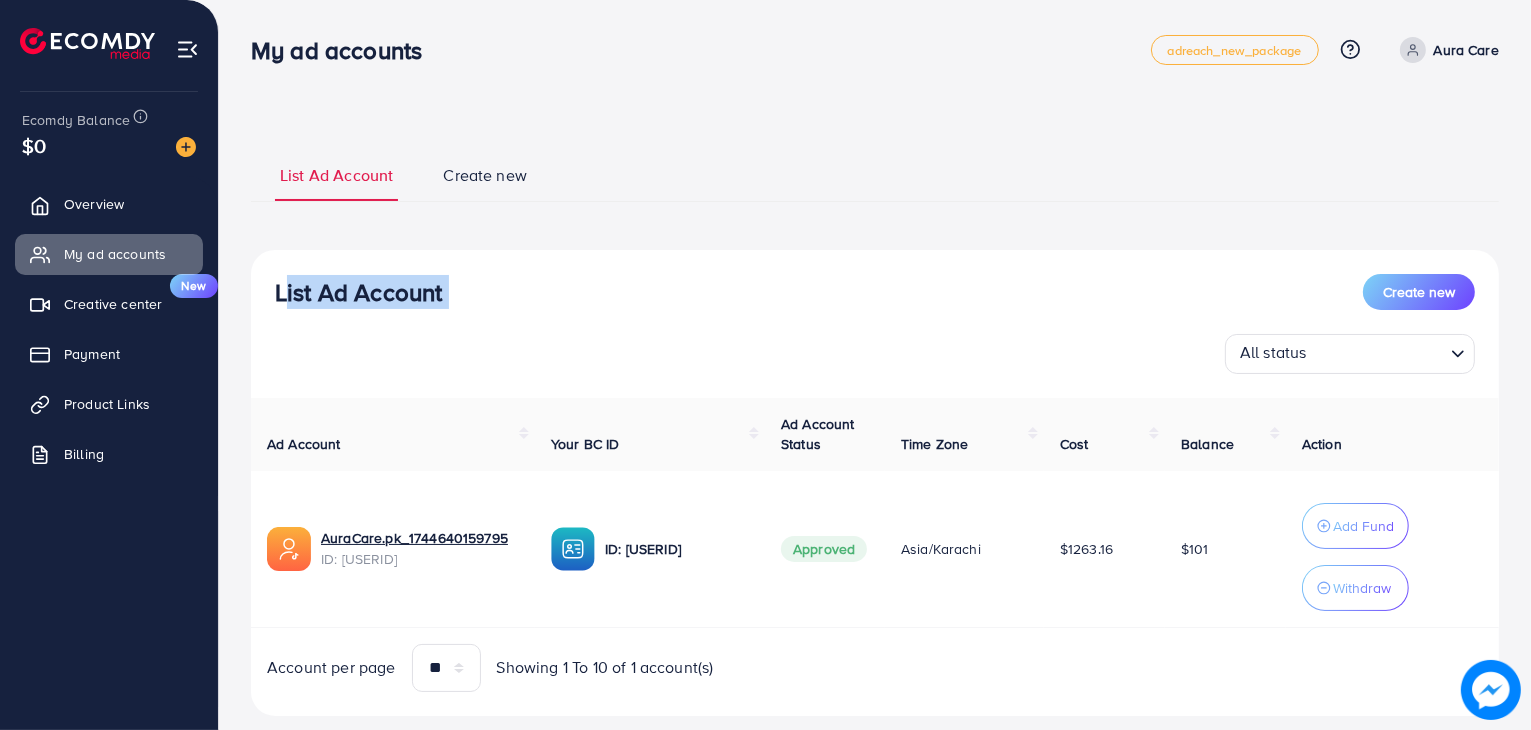 drag, startPoint x: 264, startPoint y: 282, endPoint x: 424, endPoint y: 310, distance: 162.43152 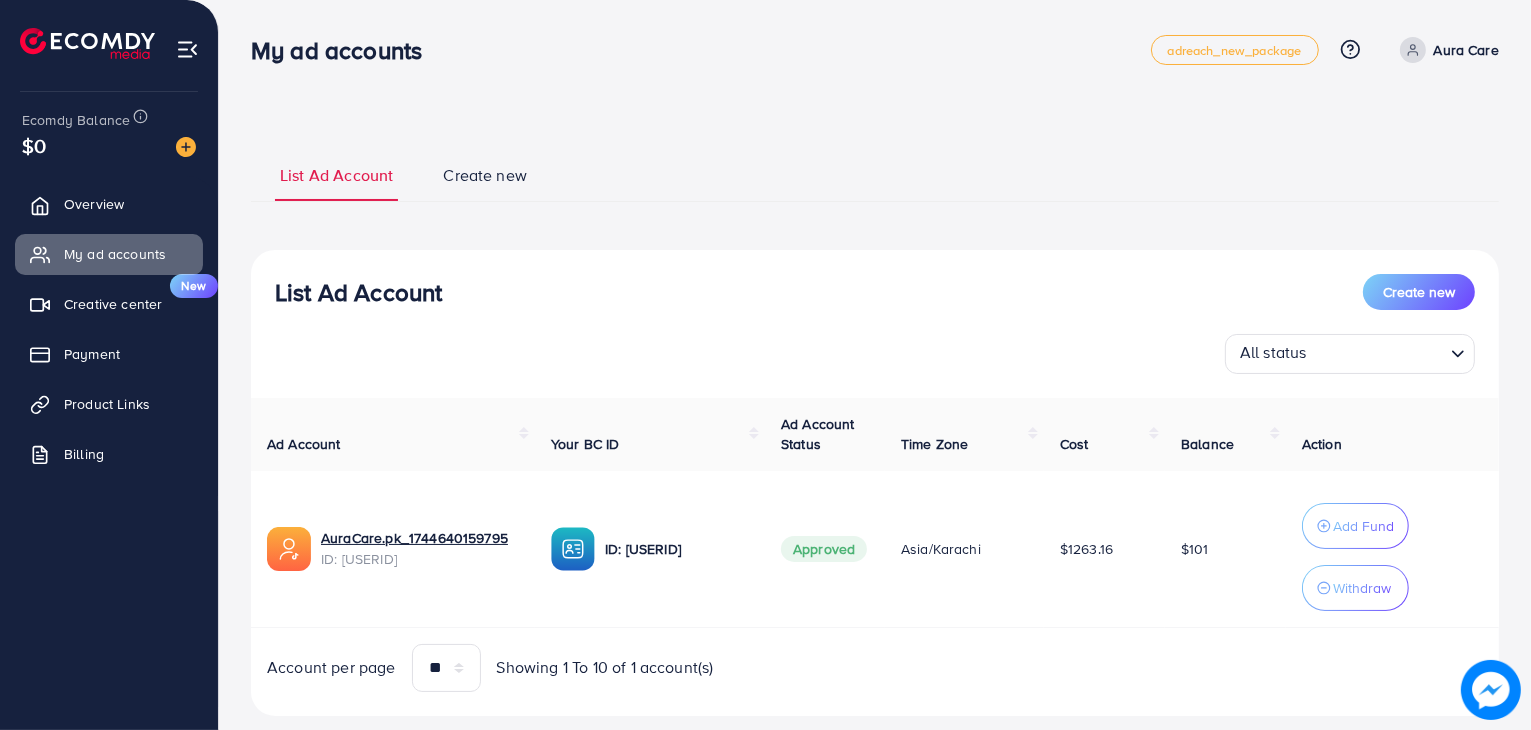 scroll, scrollTop: 40, scrollLeft: 0, axis: vertical 